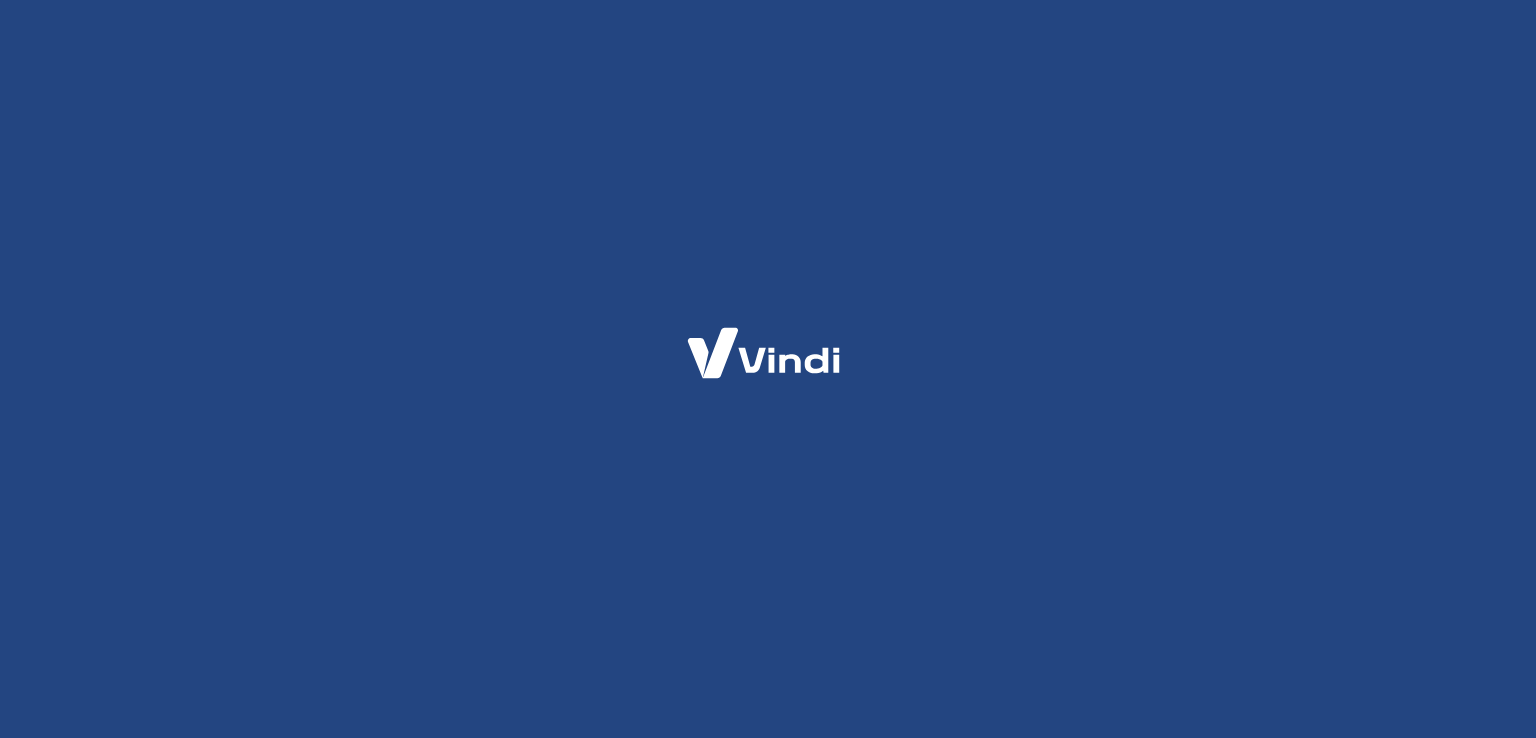 scroll, scrollTop: 0, scrollLeft: 0, axis: both 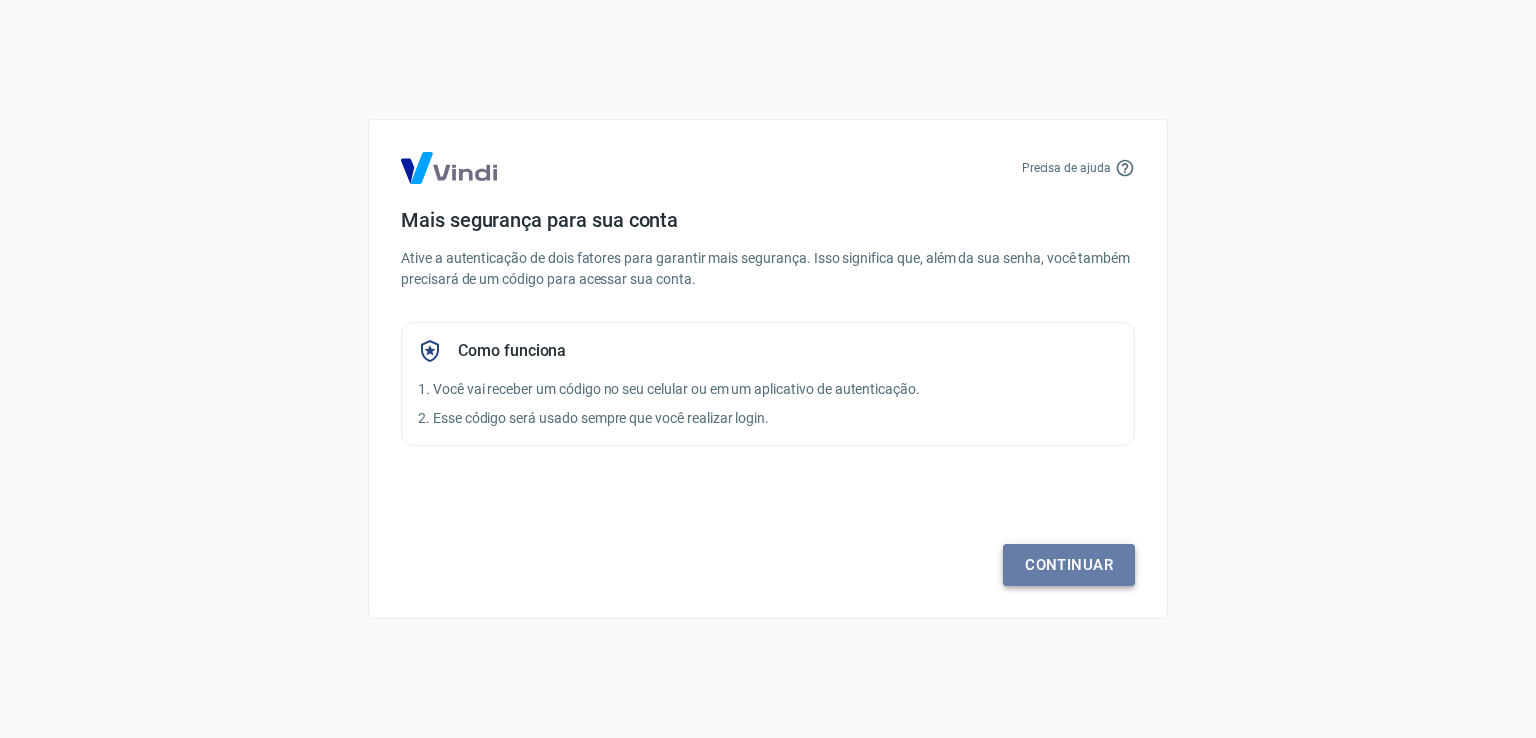 click on "Continuar" at bounding box center (1069, 565) 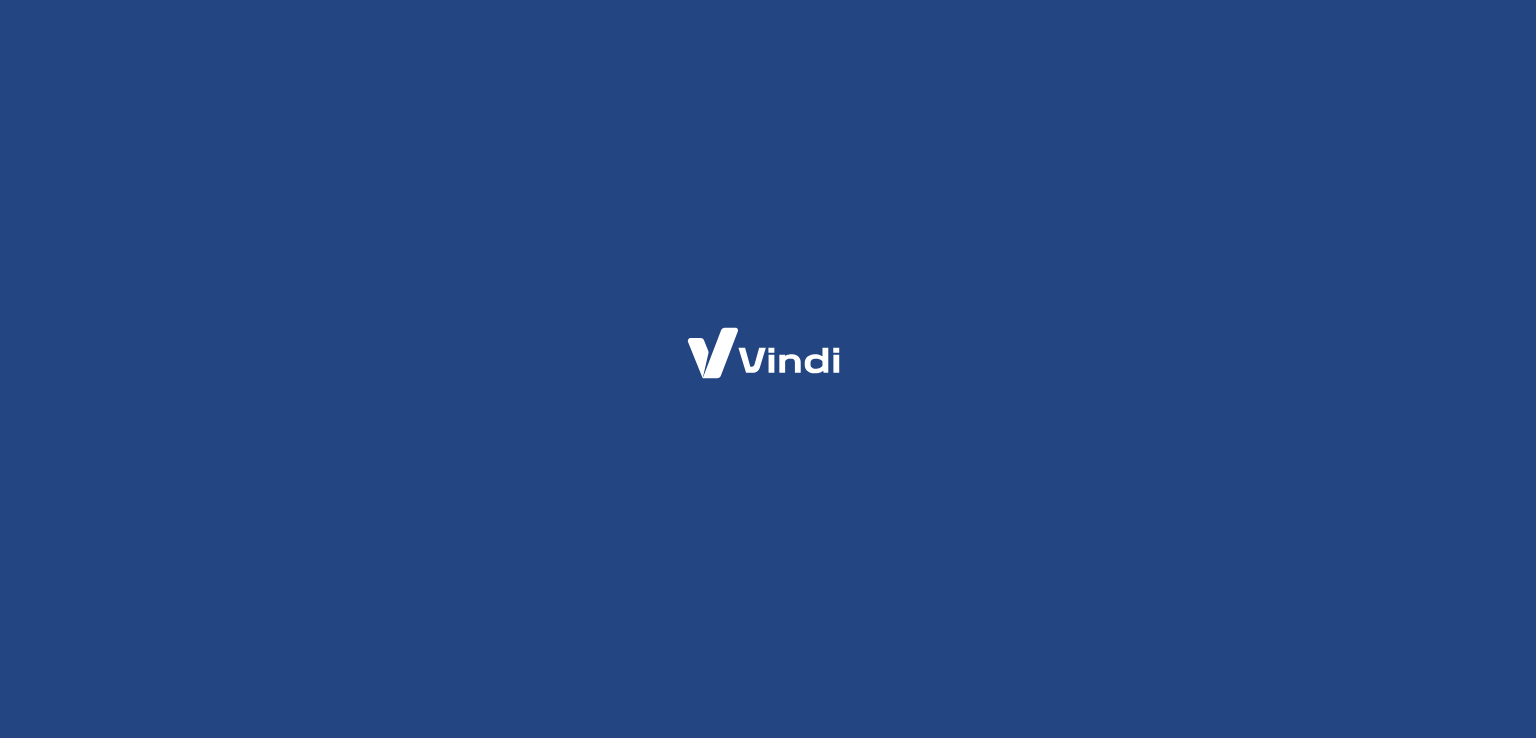 scroll, scrollTop: 0, scrollLeft: 0, axis: both 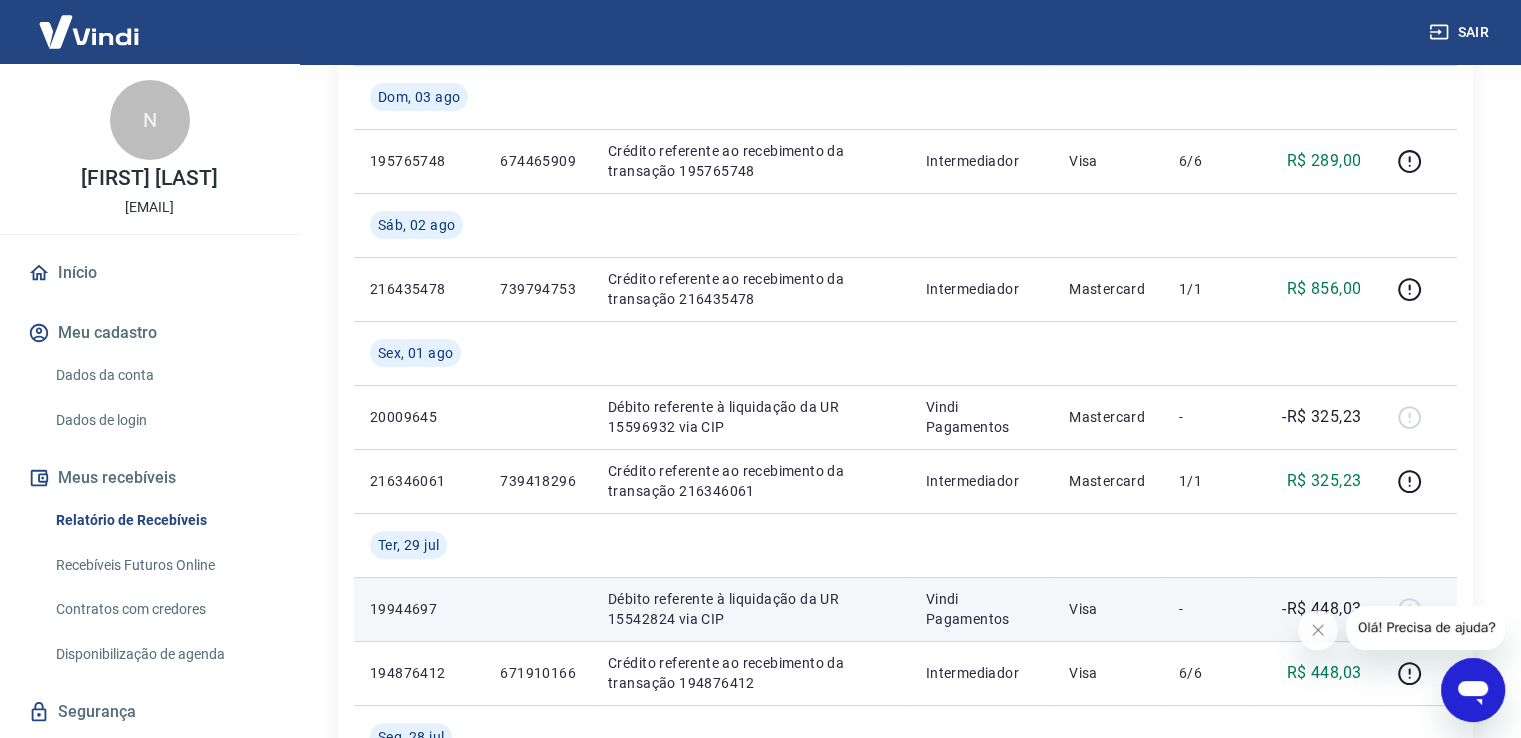 type 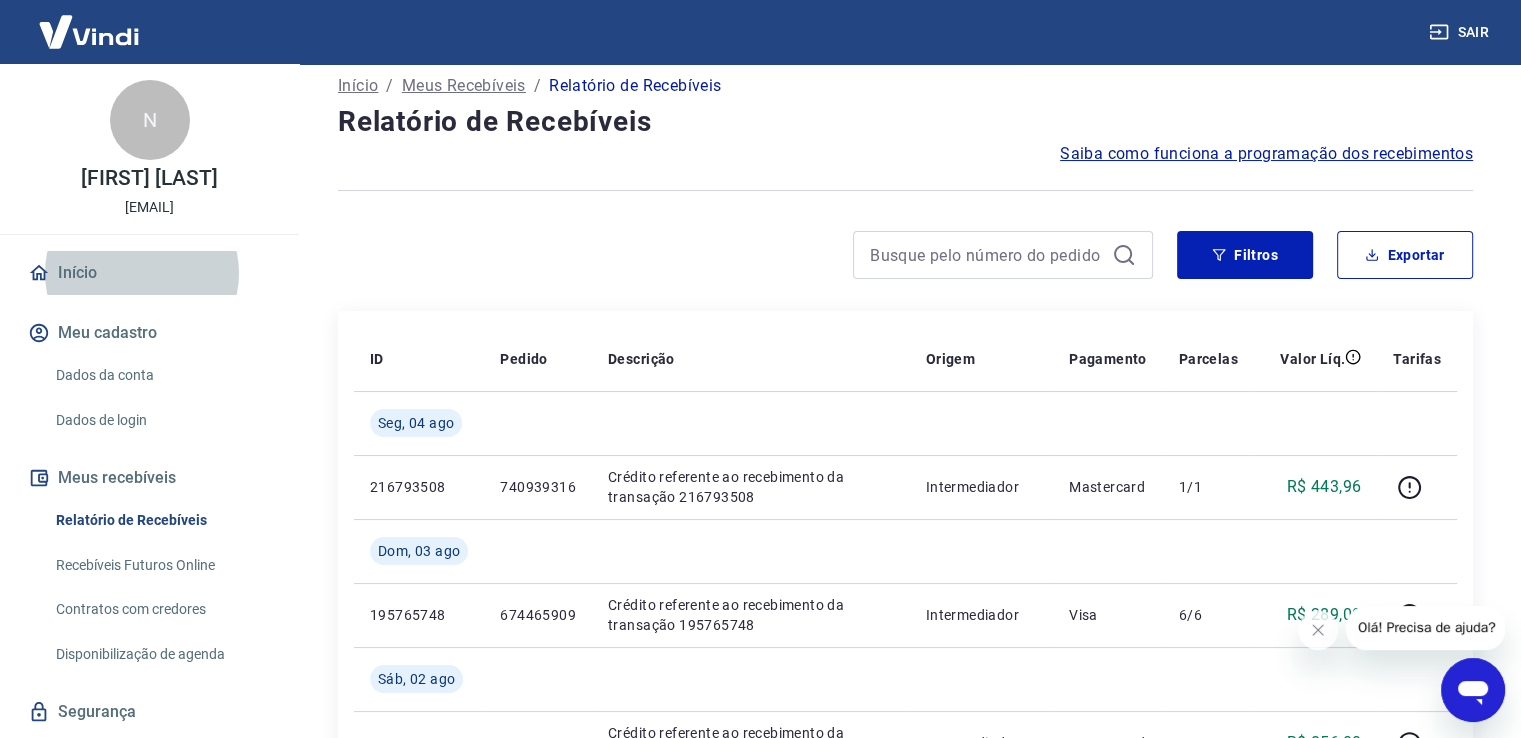 scroll, scrollTop: 10, scrollLeft: 0, axis: vertical 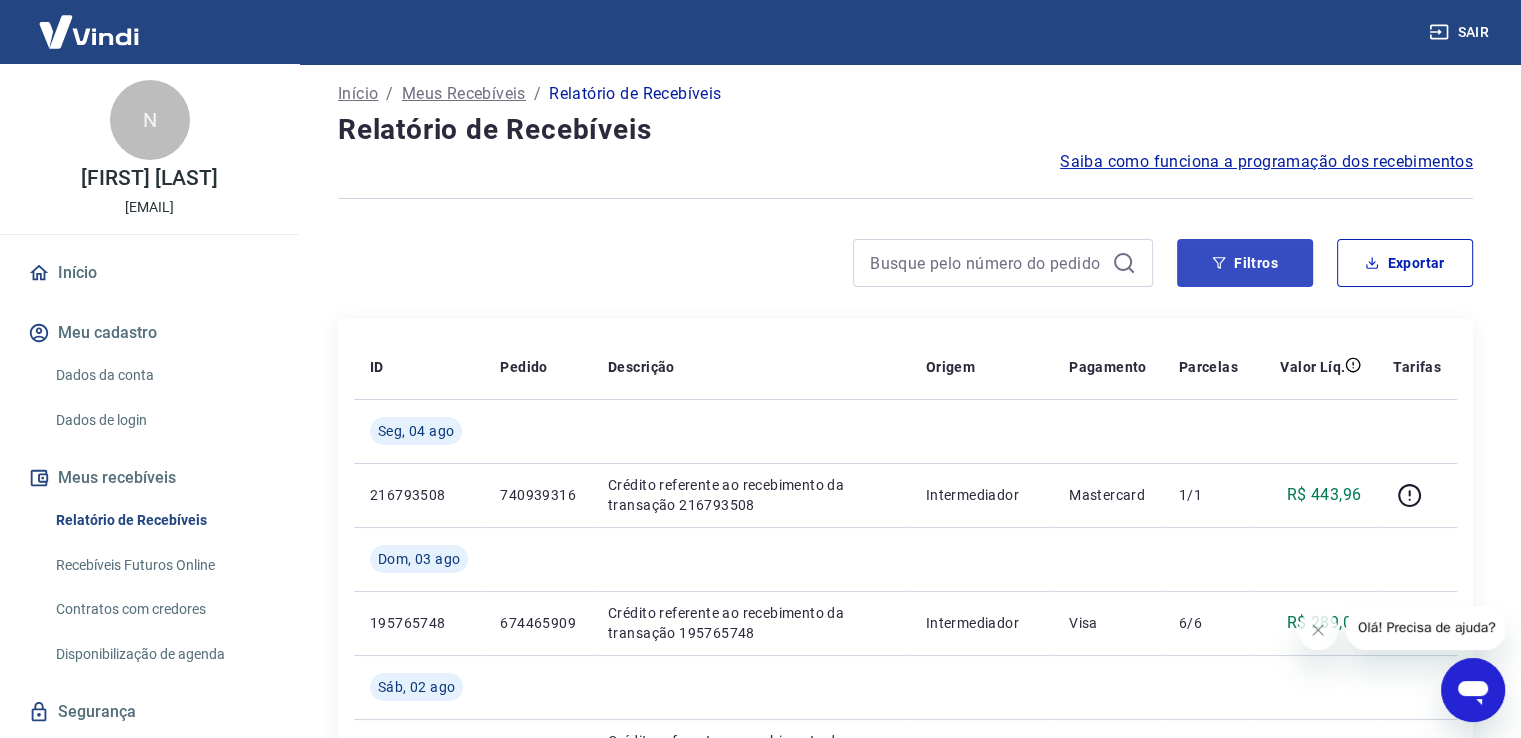 type 